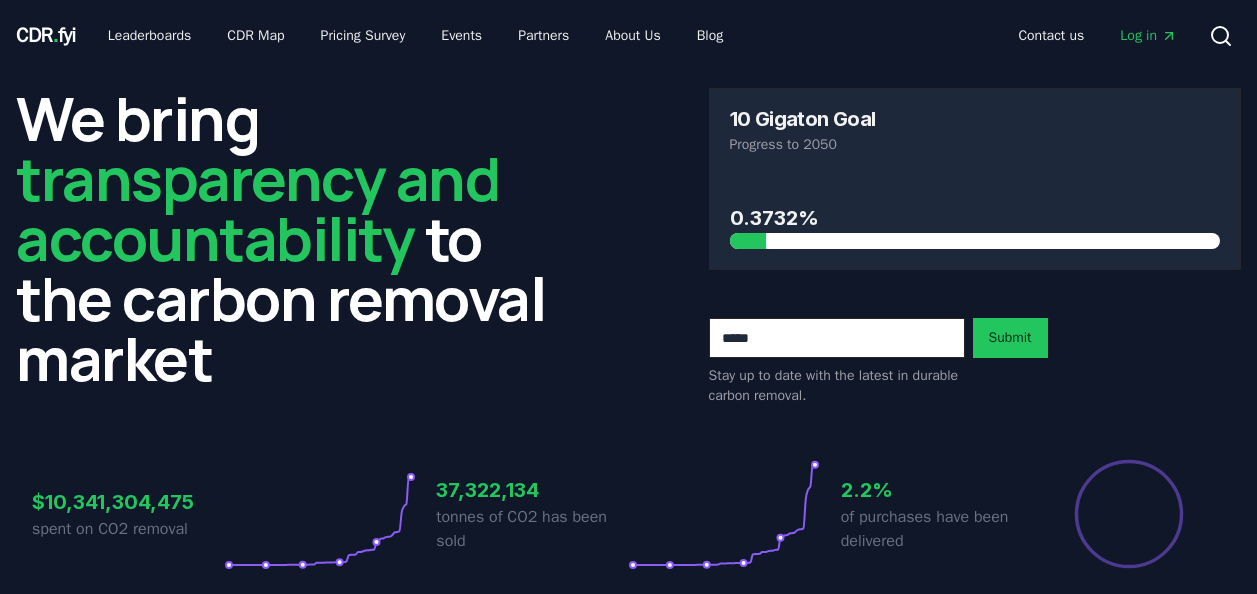 scroll, scrollTop: 0, scrollLeft: 0, axis: both 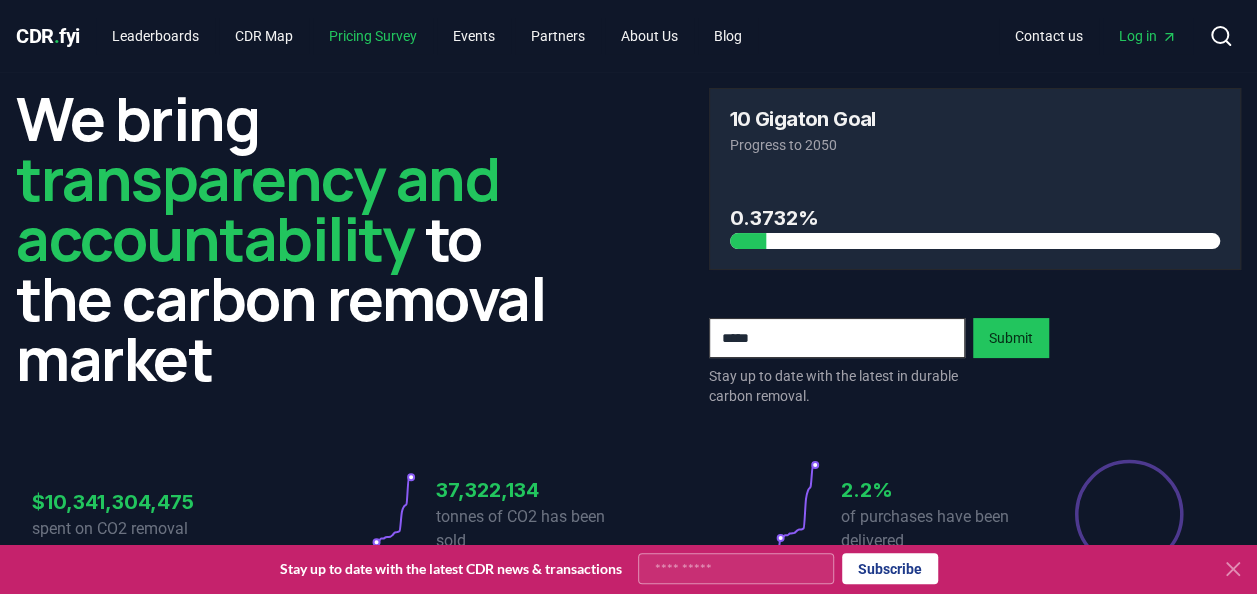 click on "Pricing Survey" at bounding box center (373, 36) 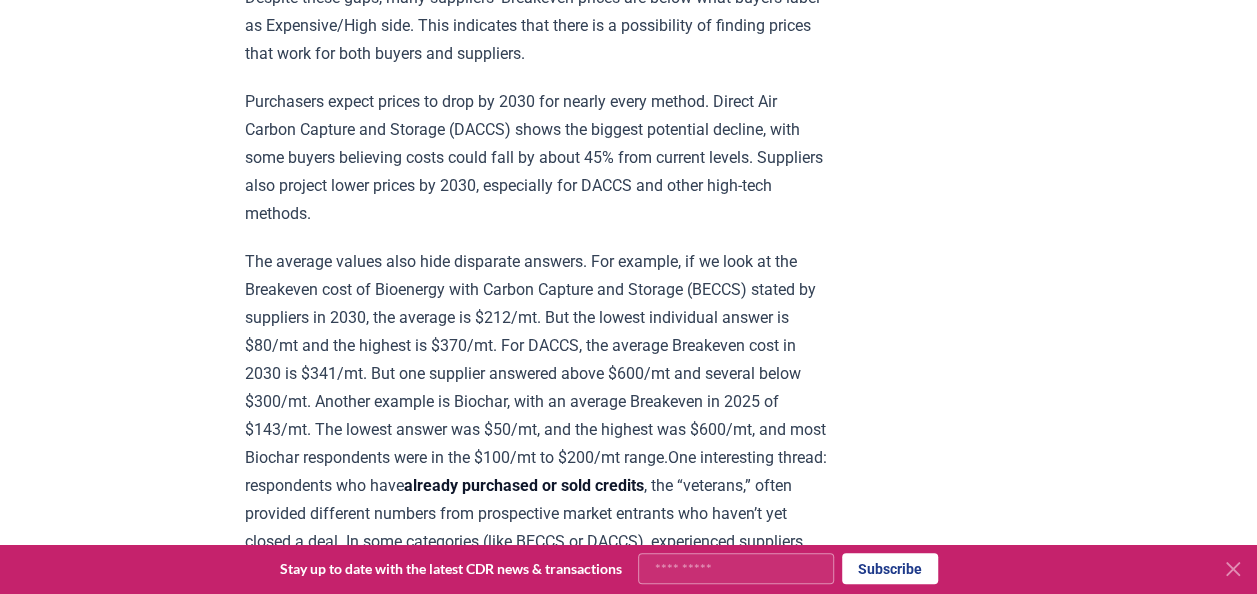scroll, scrollTop: 2100, scrollLeft: 0, axis: vertical 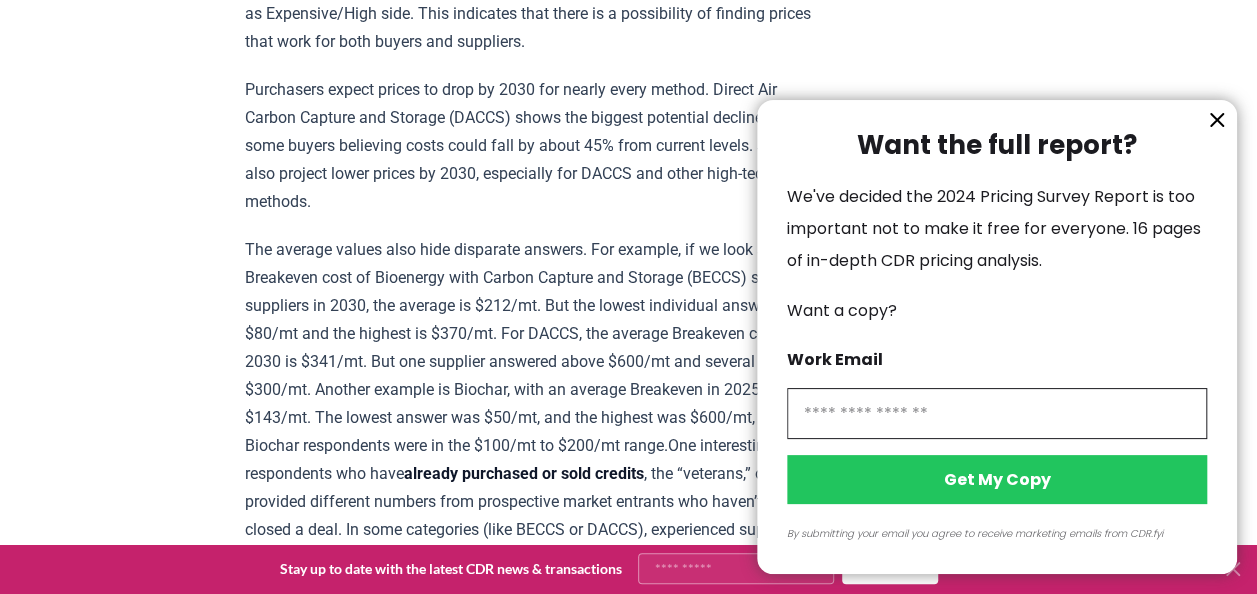 click 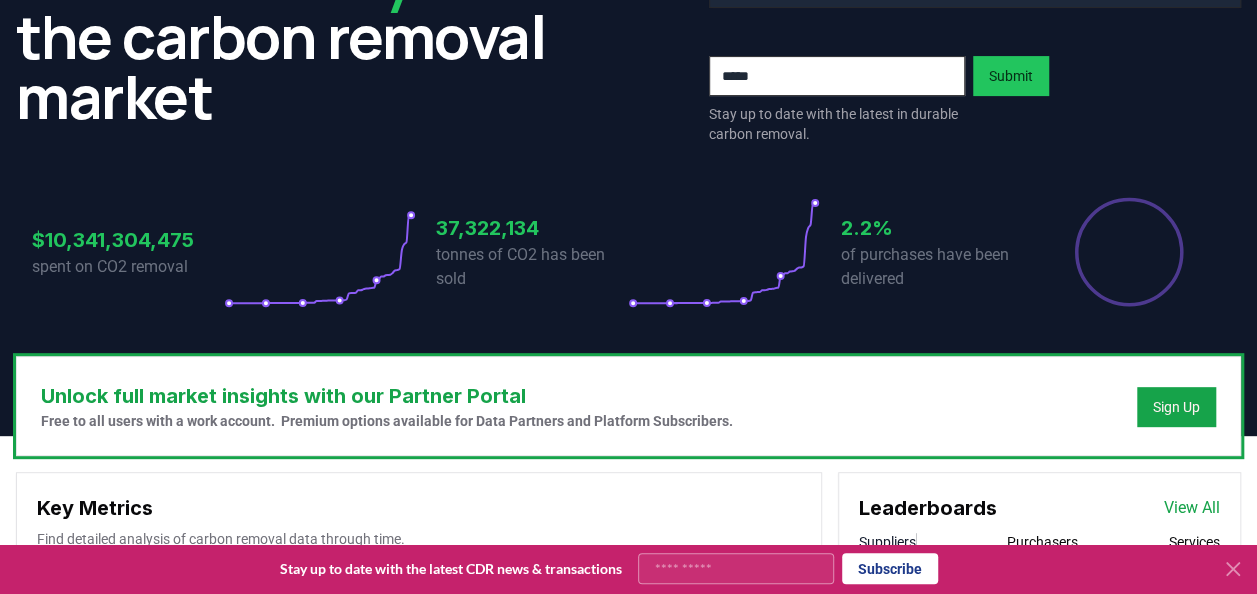 scroll, scrollTop: 0, scrollLeft: 0, axis: both 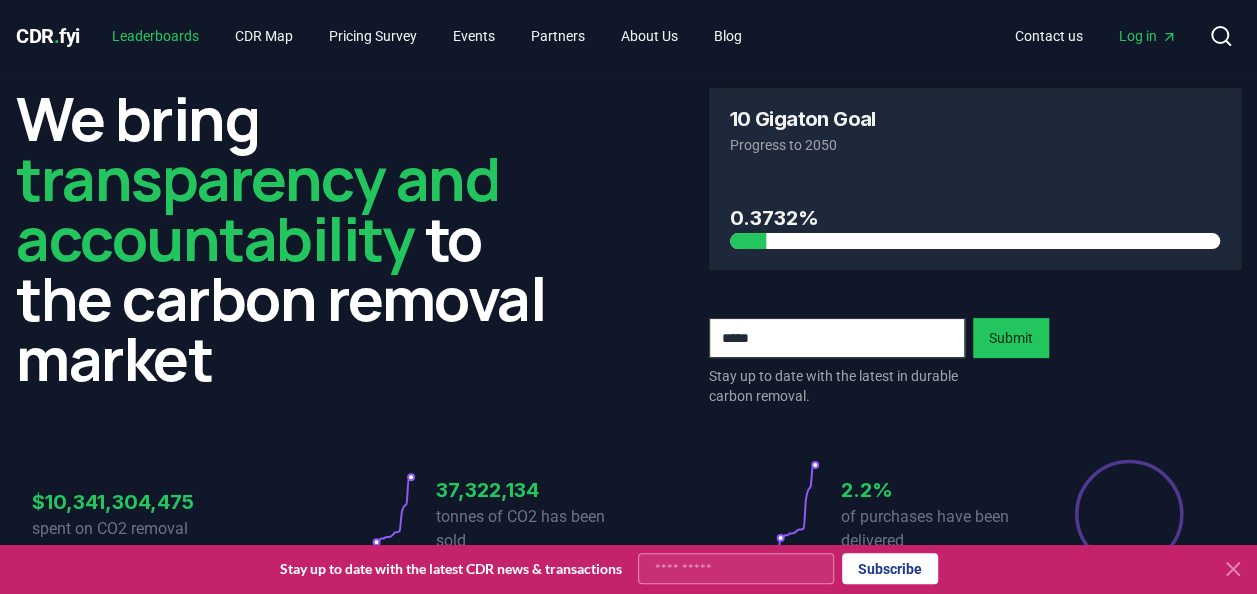 click on "Leaderboards" at bounding box center [155, 36] 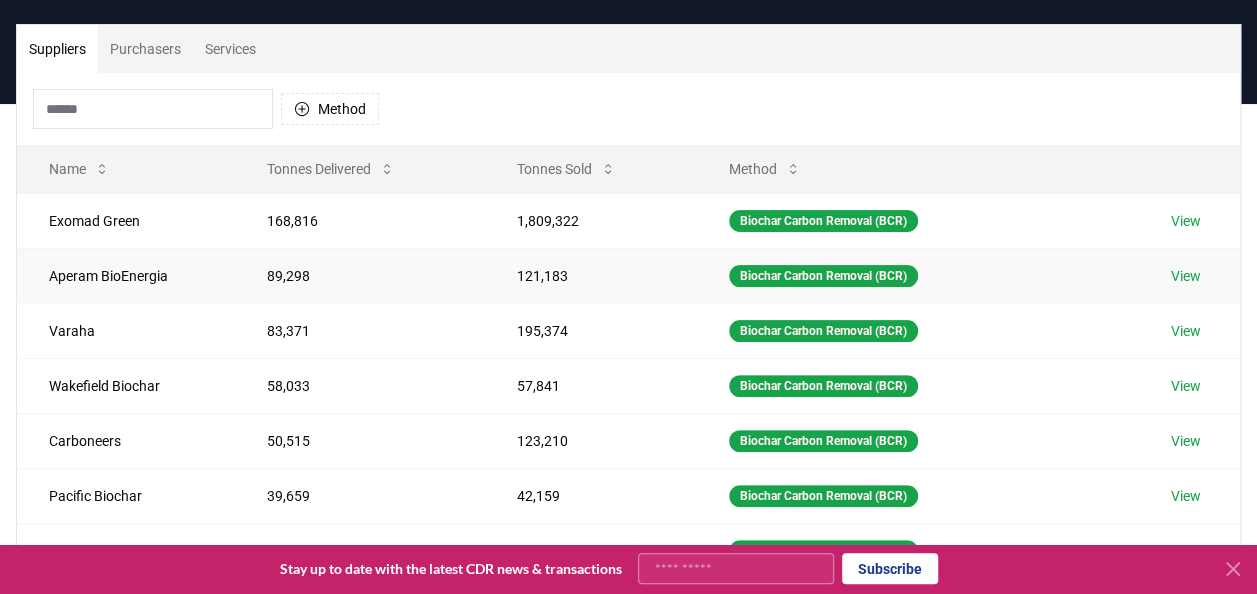 scroll, scrollTop: 0, scrollLeft: 0, axis: both 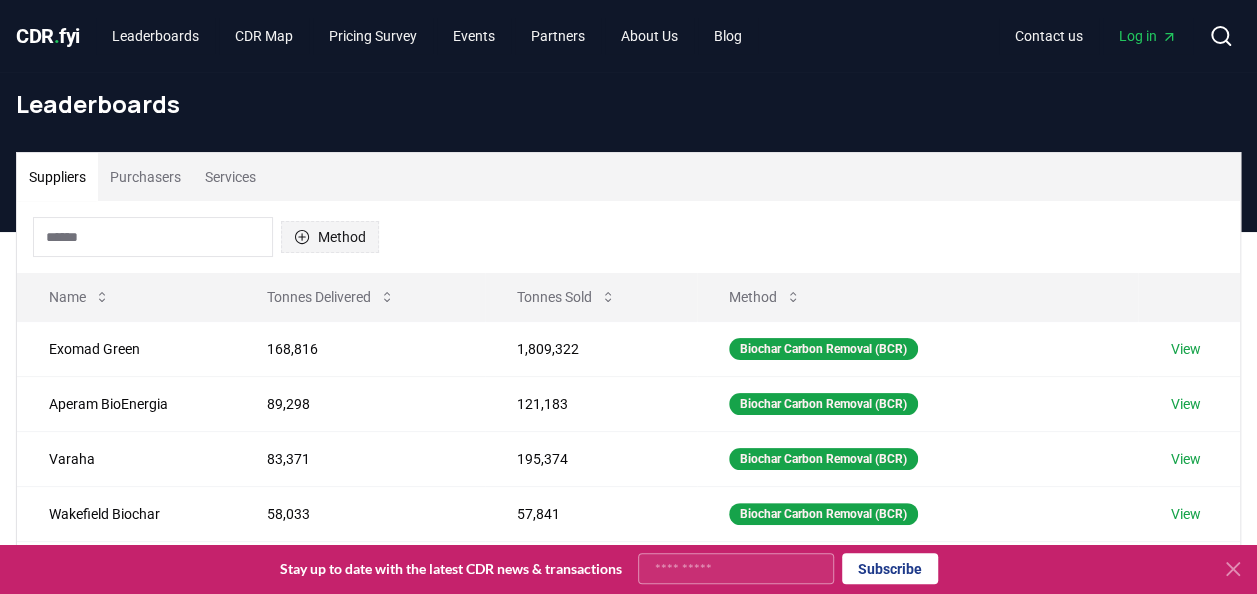 click on "Method" at bounding box center (330, 237) 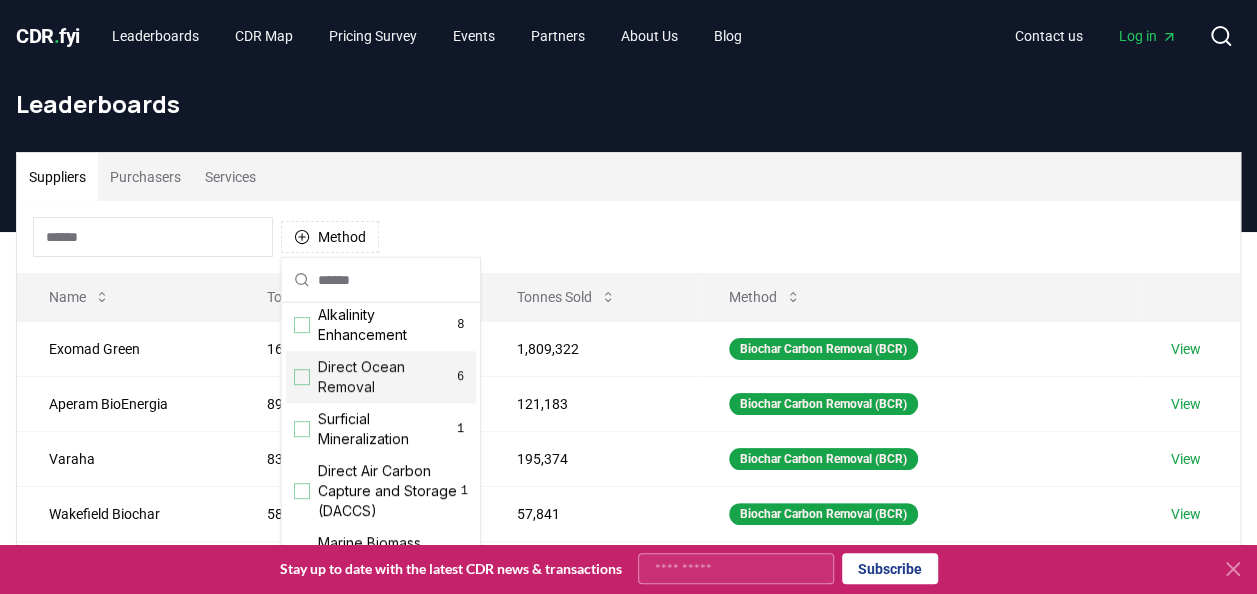 scroll, scrollTop: 600, scrollLeft: 0, axis: vertical 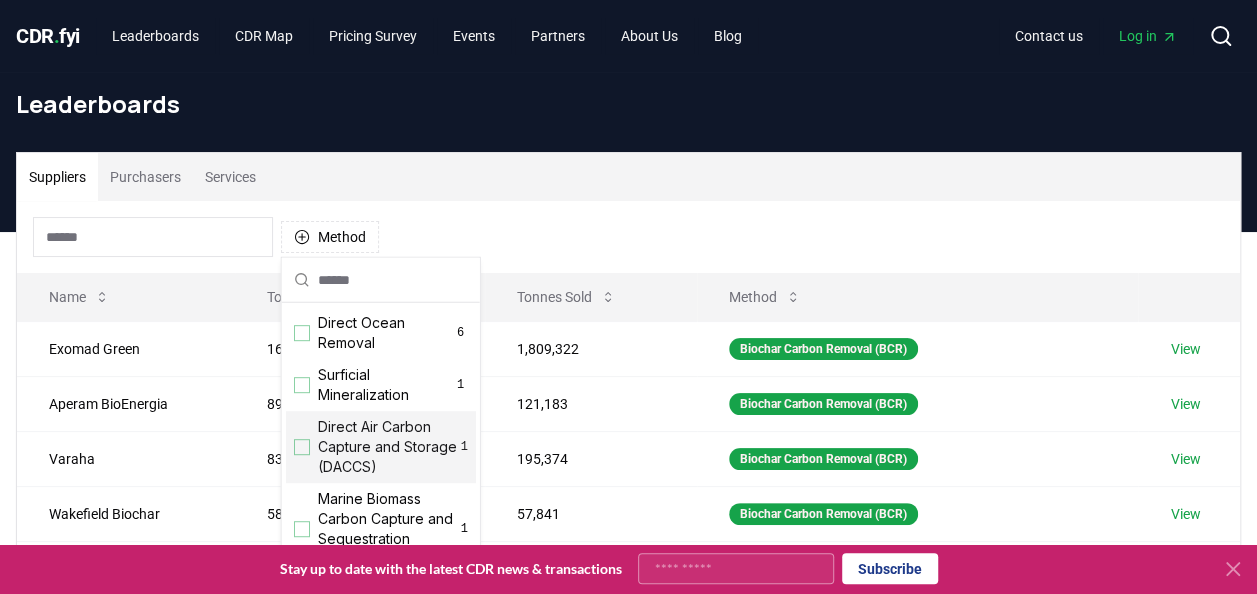 click on "Direct Air Carbon Capture and Storage (DACCS)" at bounding box center (389, 447) 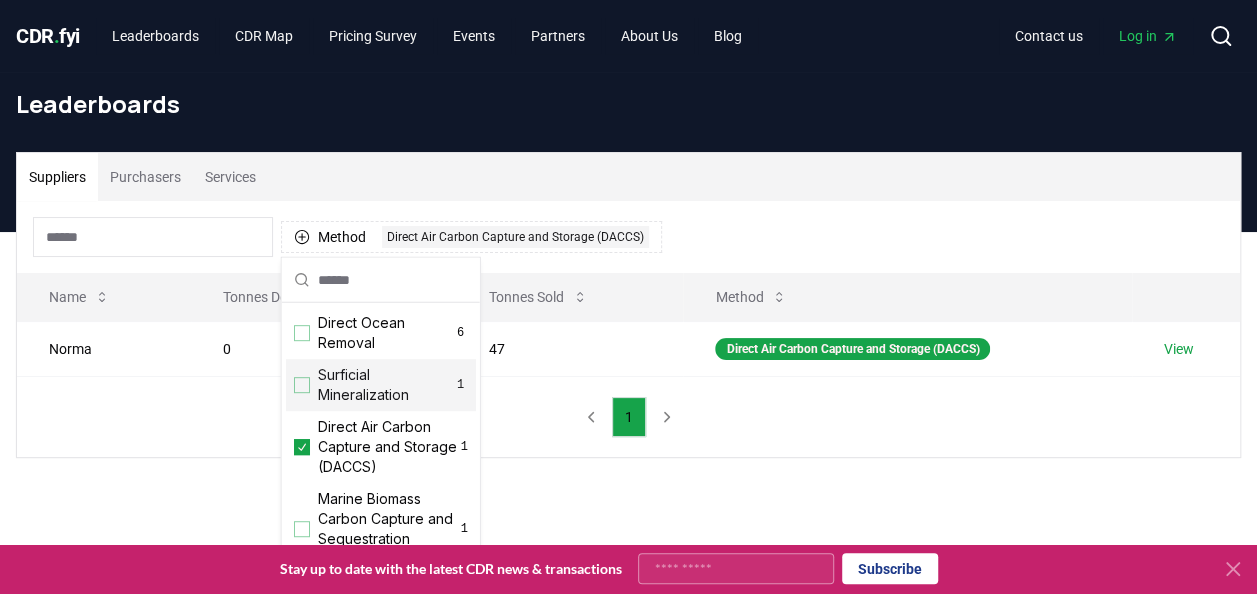 click on "Suppliers Purchasers Services" at bounding box center [628, 177] 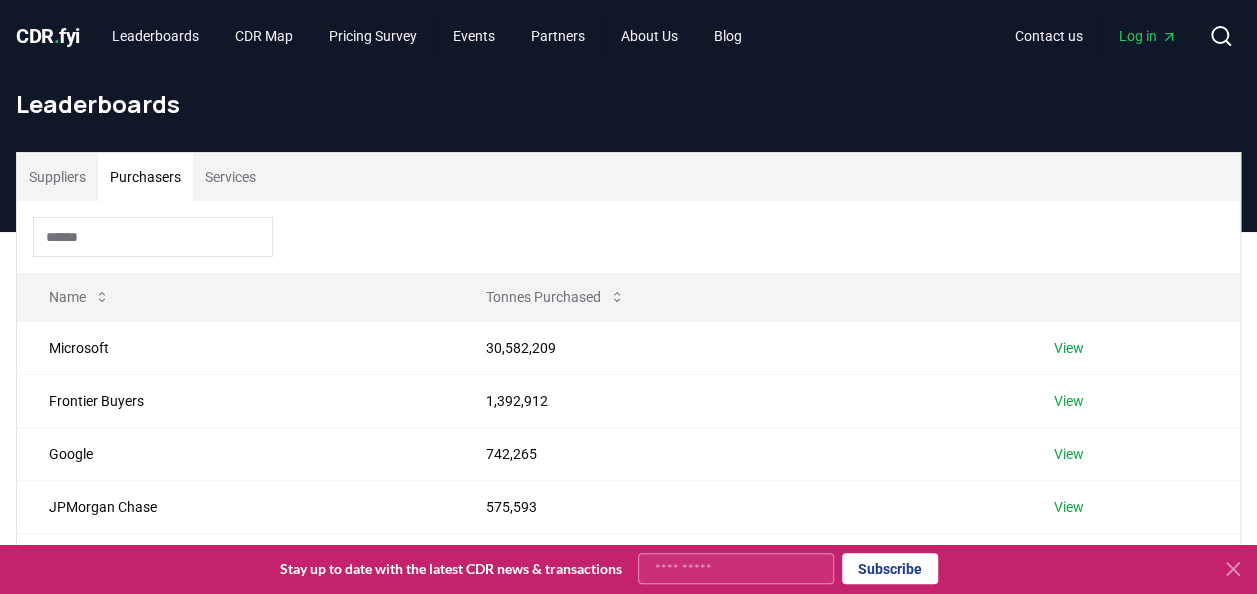 click on "Purchasers" at bounding box center (145, 177) 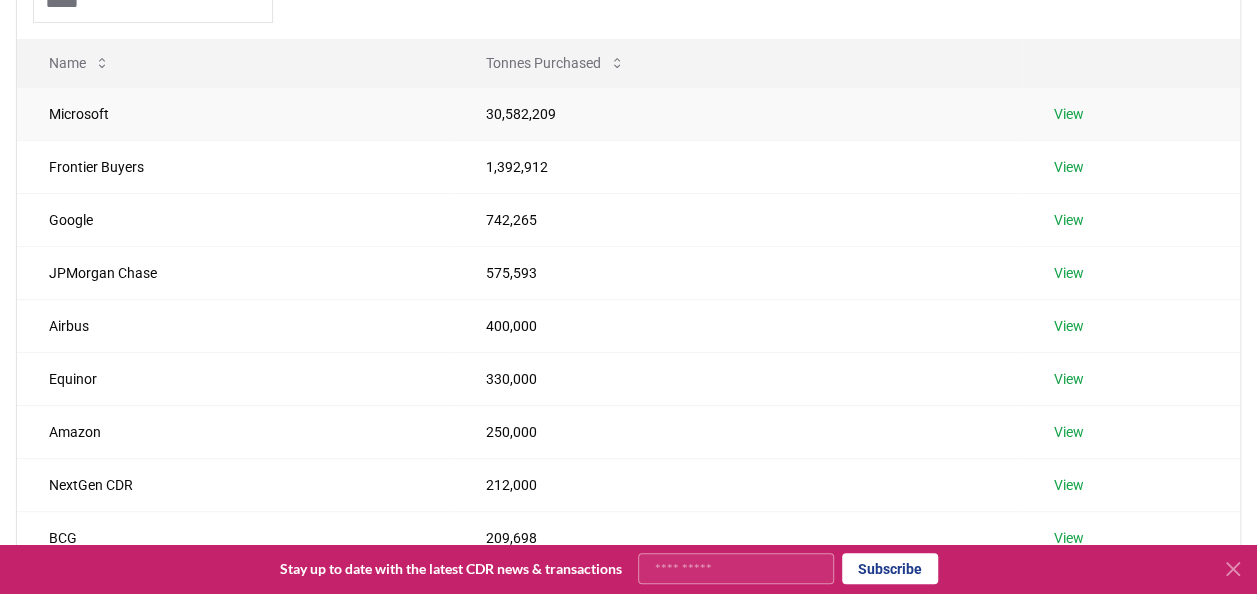 scroll, scrollTop: 0, scrollLeft: 0, axis: both 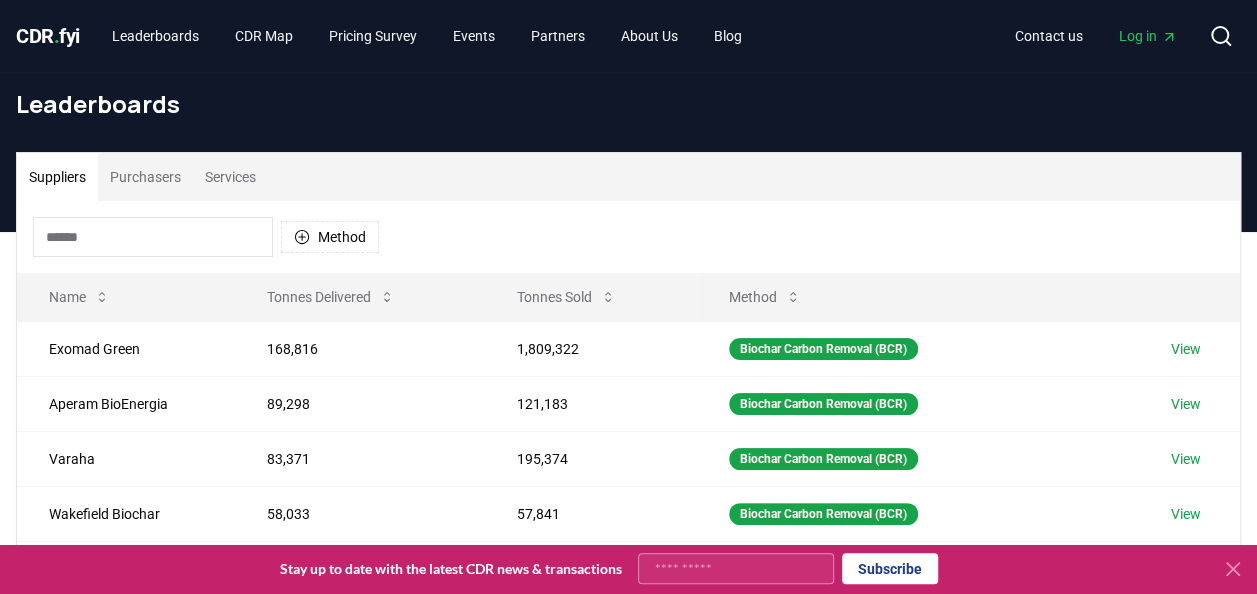 click on "Suppliers" at bounding box center (57, 177) 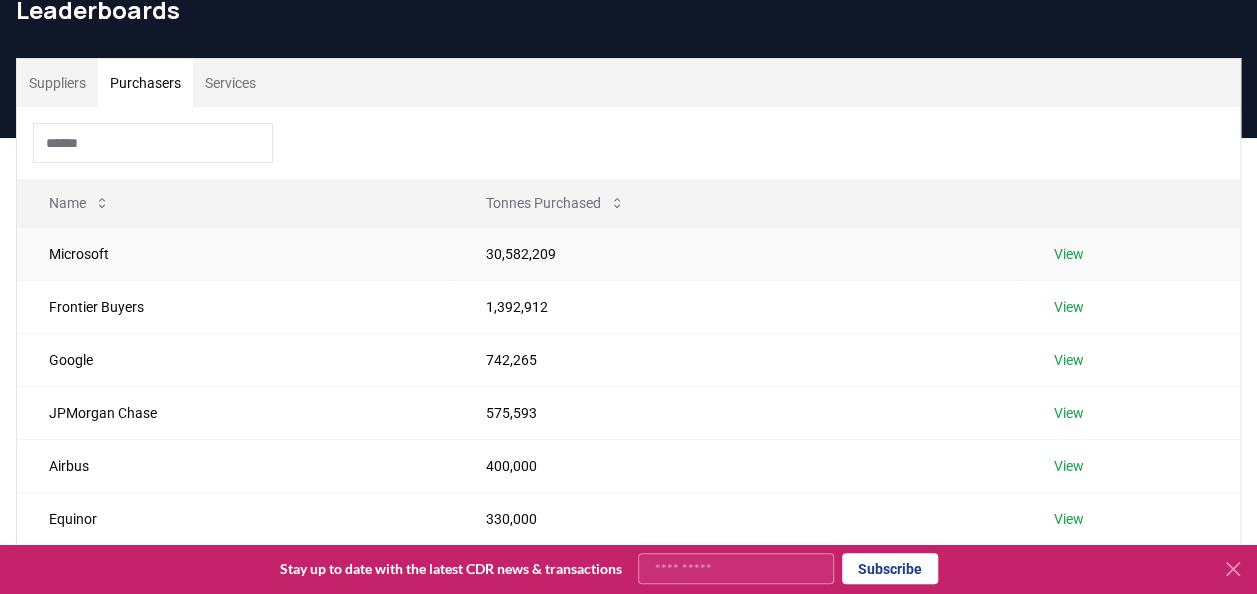 scroll, scrollTop: 0, scrollLeft: 0, axis: both 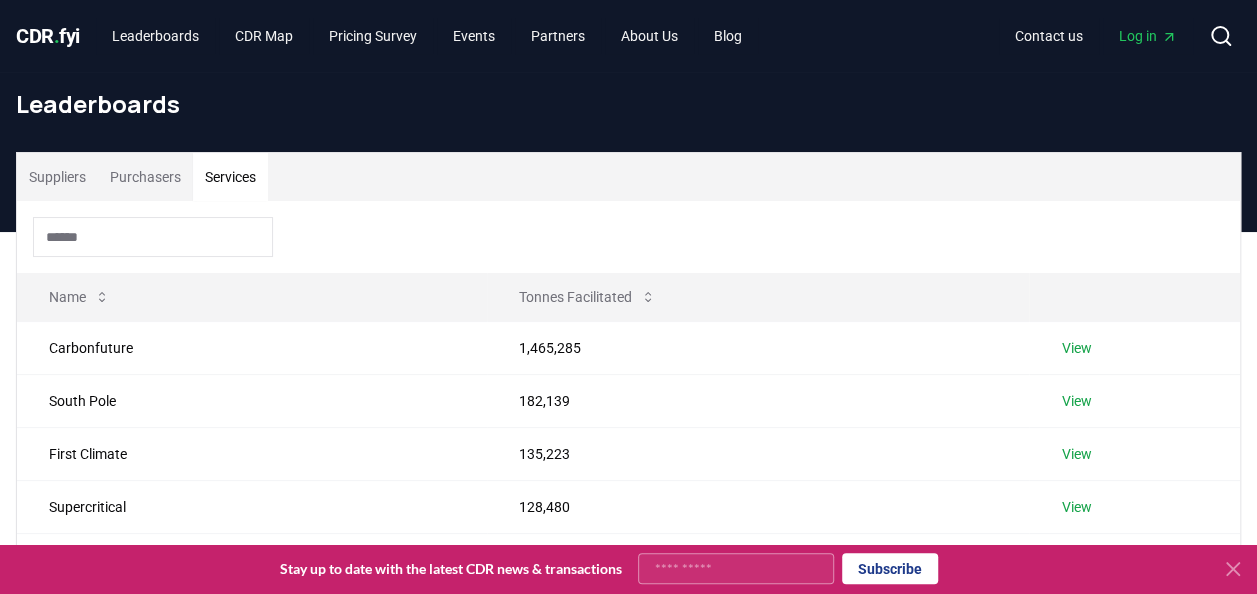 click on "Services" at bounding box center [230, 177] 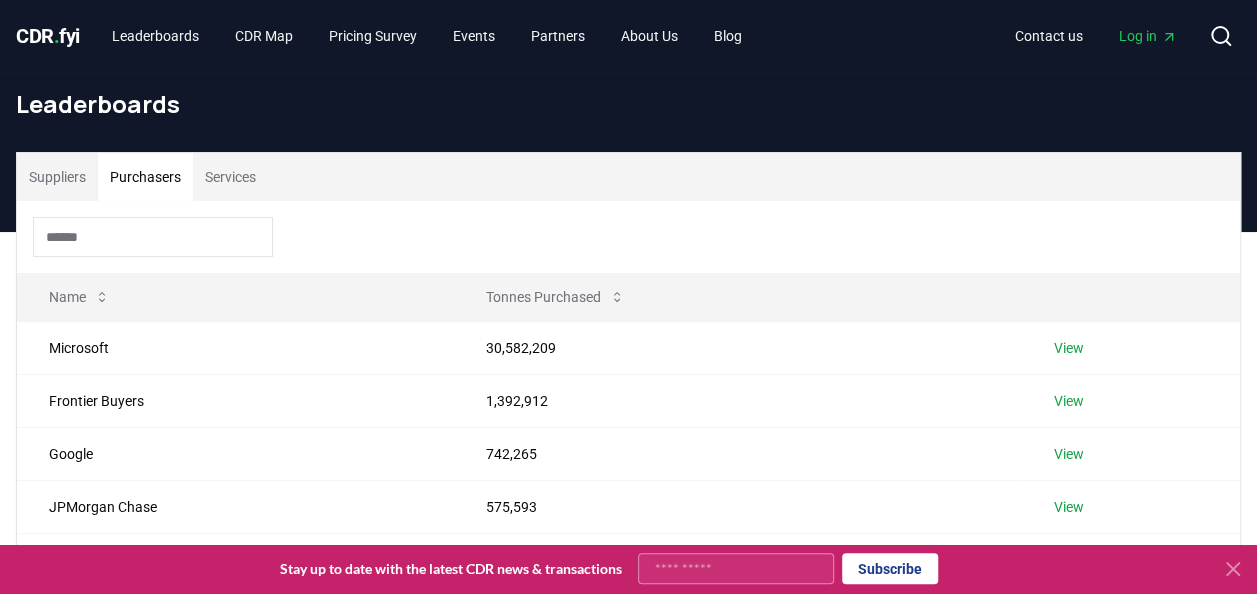 click on "Purchasers" at bounding box center [145, 177] 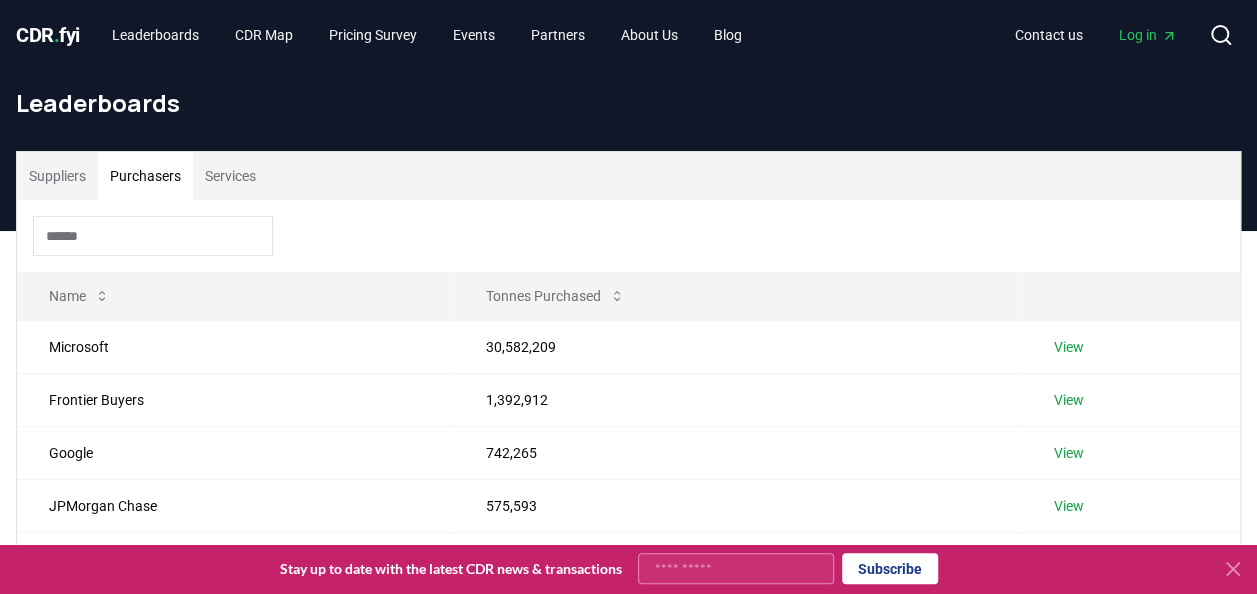 scroll, scrollTop: 0, scrollLeft: 0, axis: both 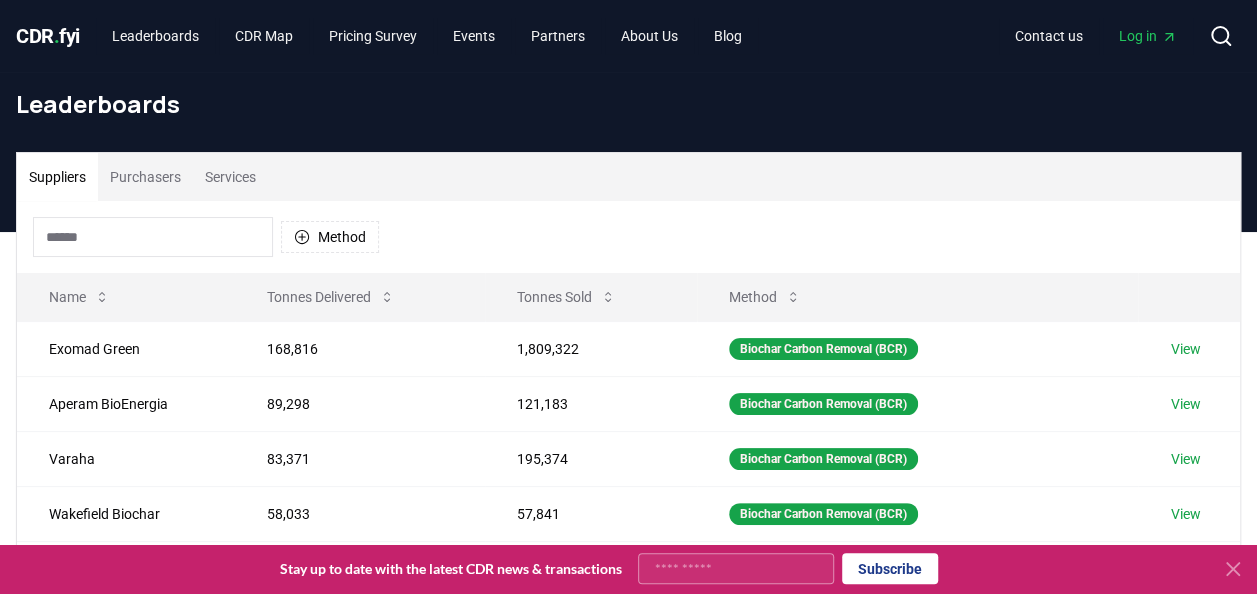 click on "Suppliers" at bounding box center (57, 177) 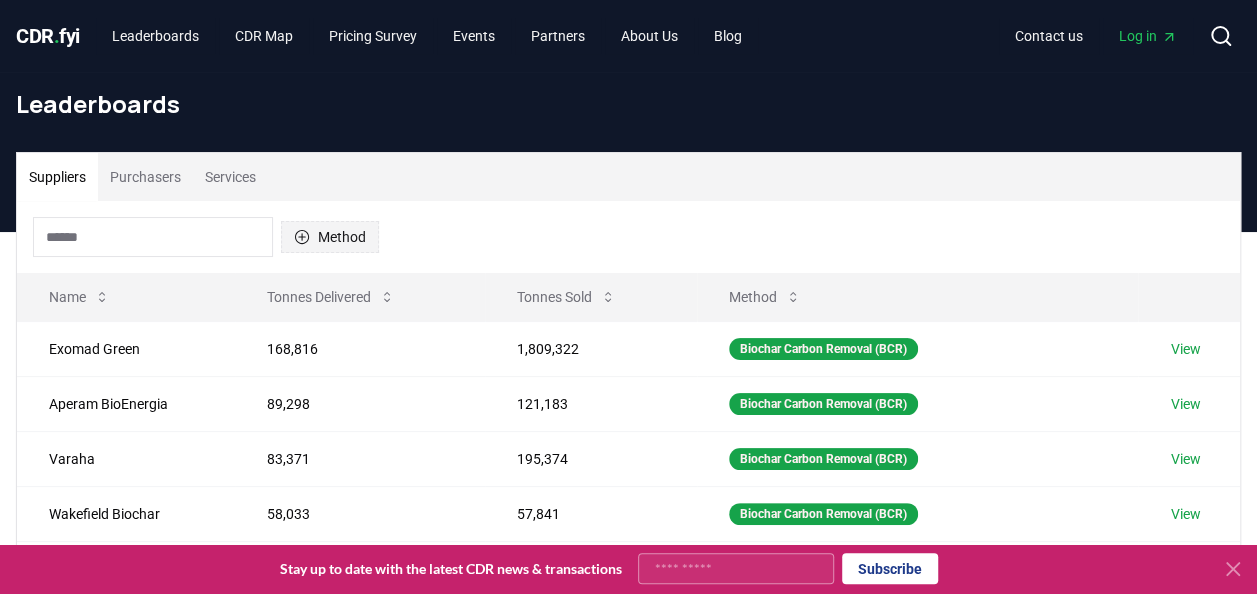 click on "Method" at bounding box center [330, 237] 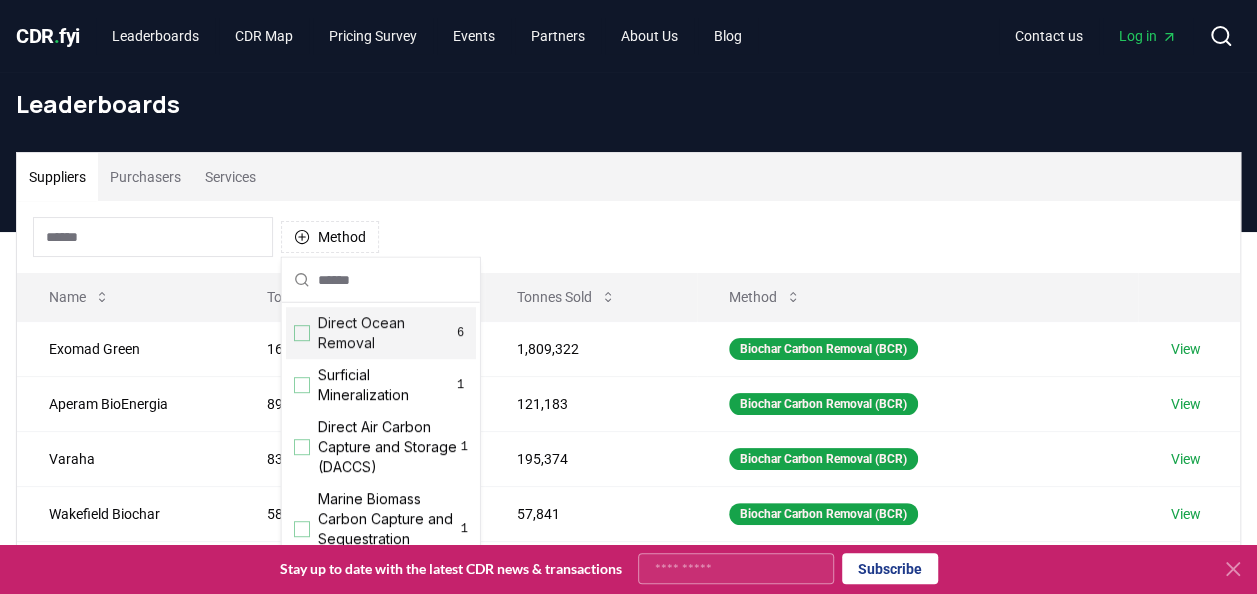 scroll, scrollTop: 644, scrollLeft: 0, axis: vertical 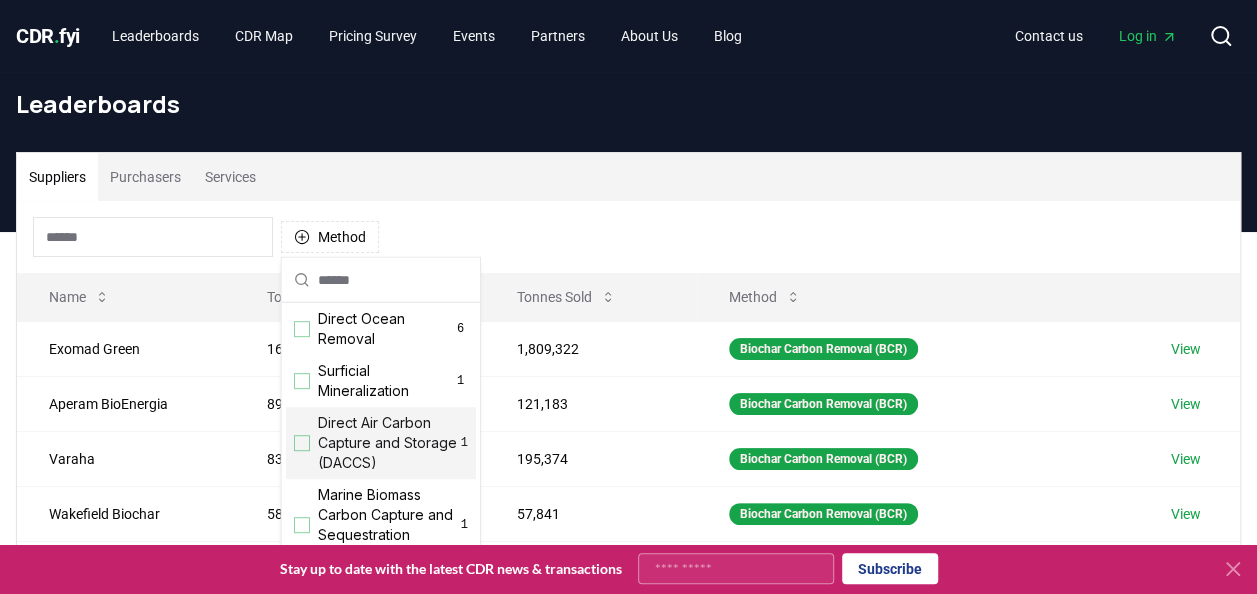 click on "Direct Air Carbon Capture and Storage (DACCS)" at bounding box center [389, 443] 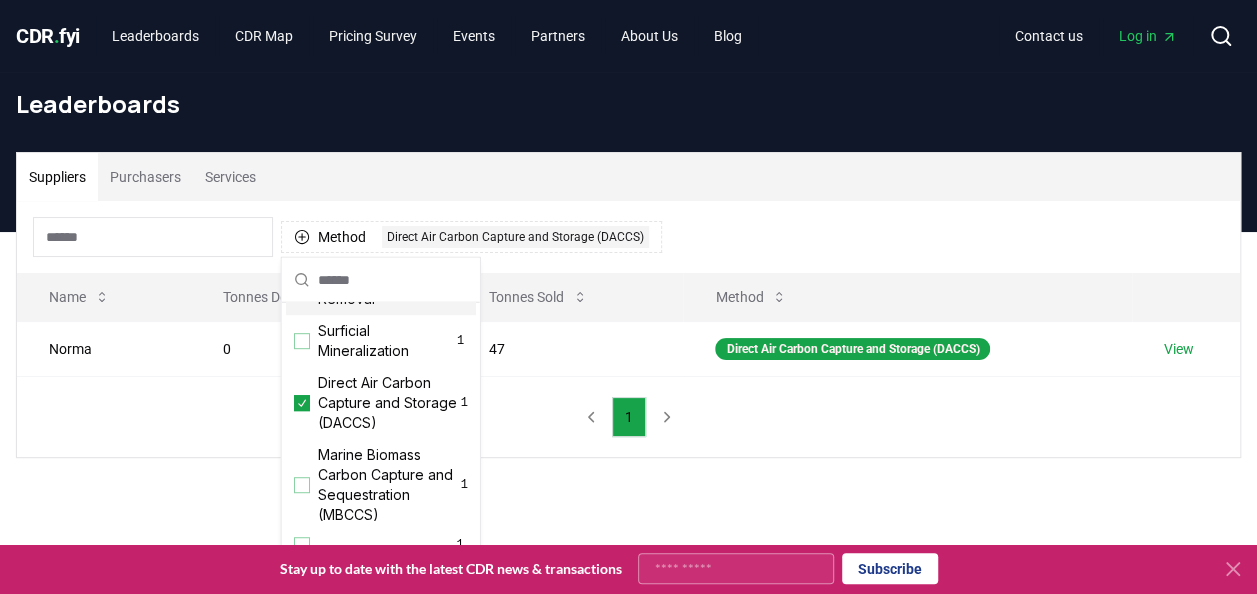 drag, startPoint x: 606, startPoint y: 220, endPoint x: 625, endPoint y: 216, distance: 19.416489 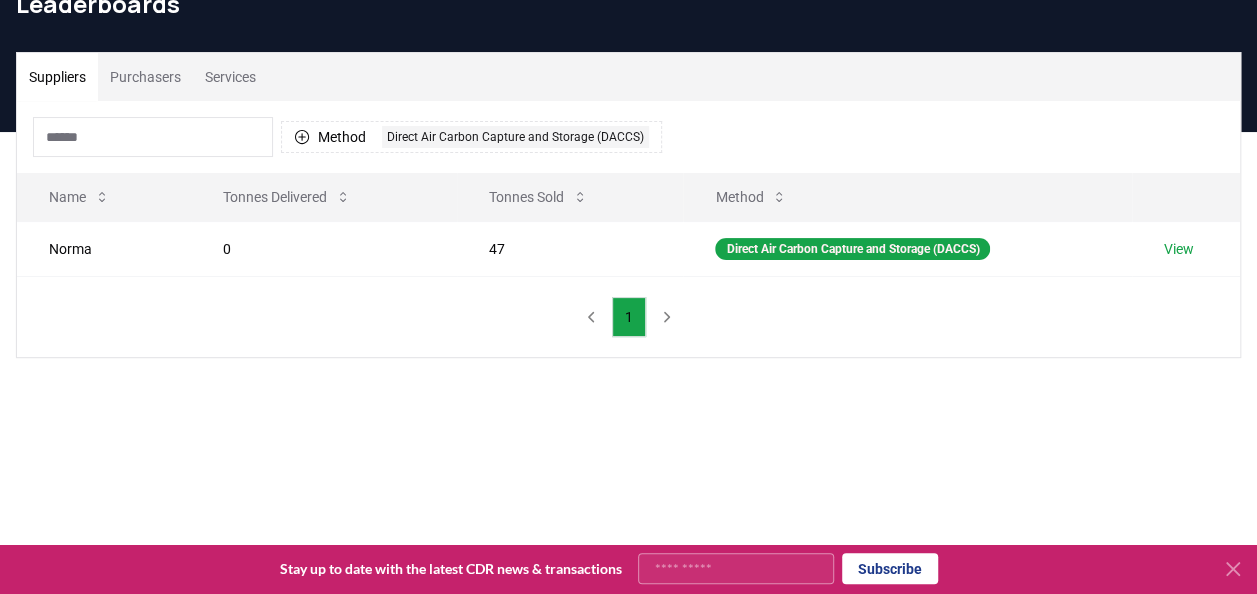 scroll, scrollTop: 0, scrollLeft: 0, axis: both 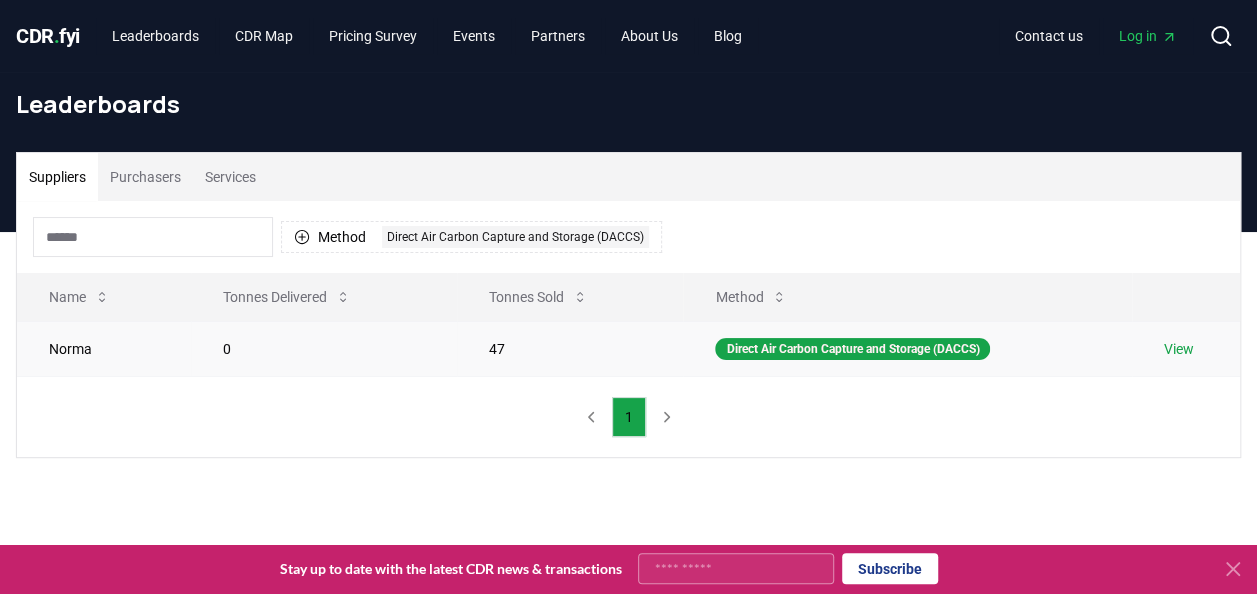 click on "View" at bounding box center (1179, 349) 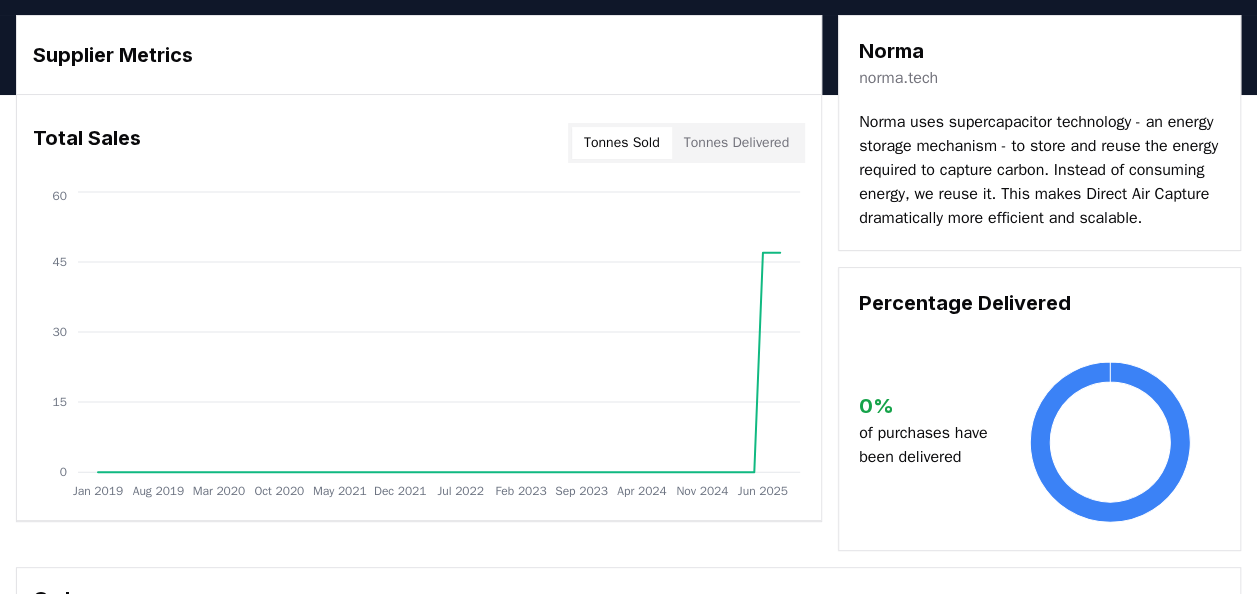 scroll, scrollTop: 0, scrollLeft: 0, axis: both 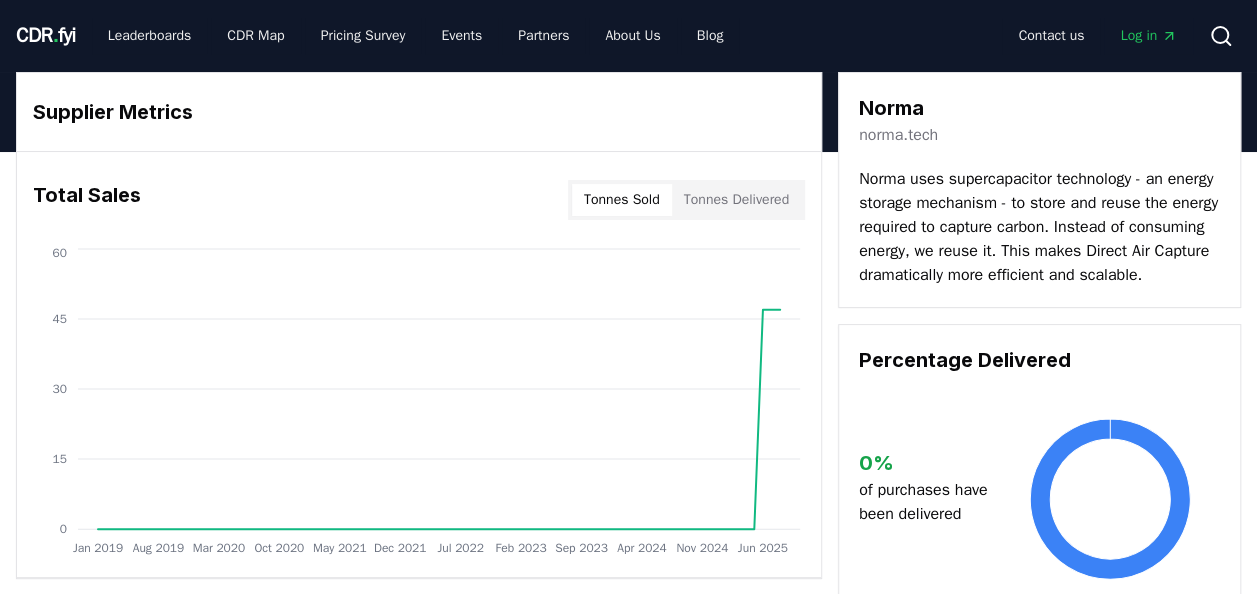 click on "Log in" at bounding box center (1148, 36) 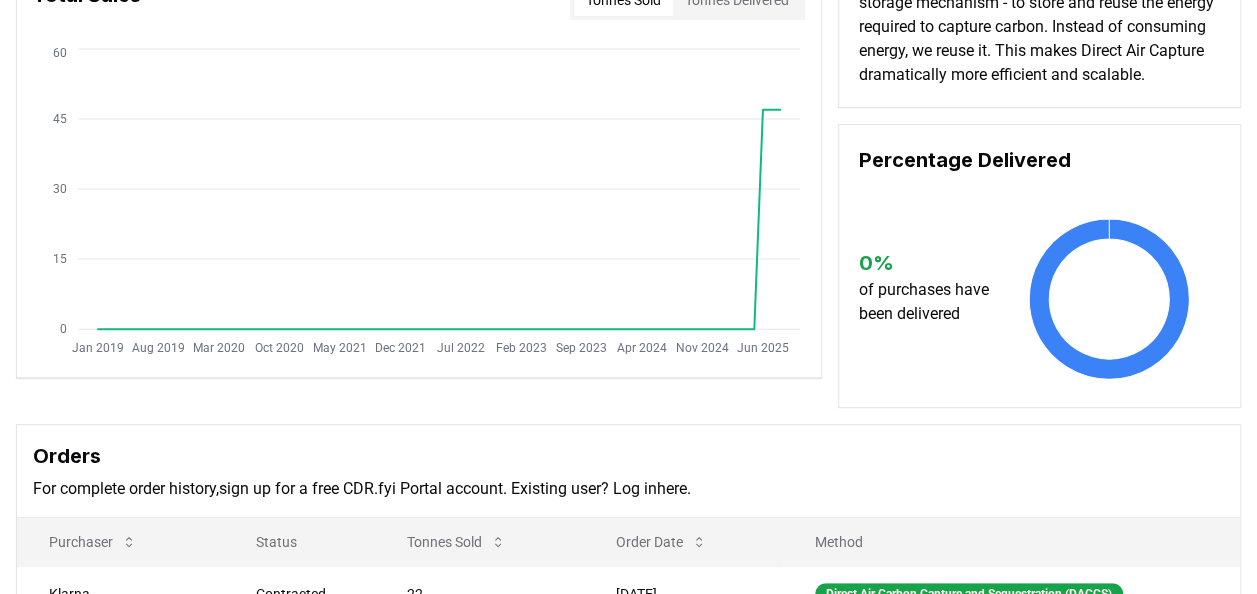scroll, scrollTop: 0, scrollLeft: 0, axis: both 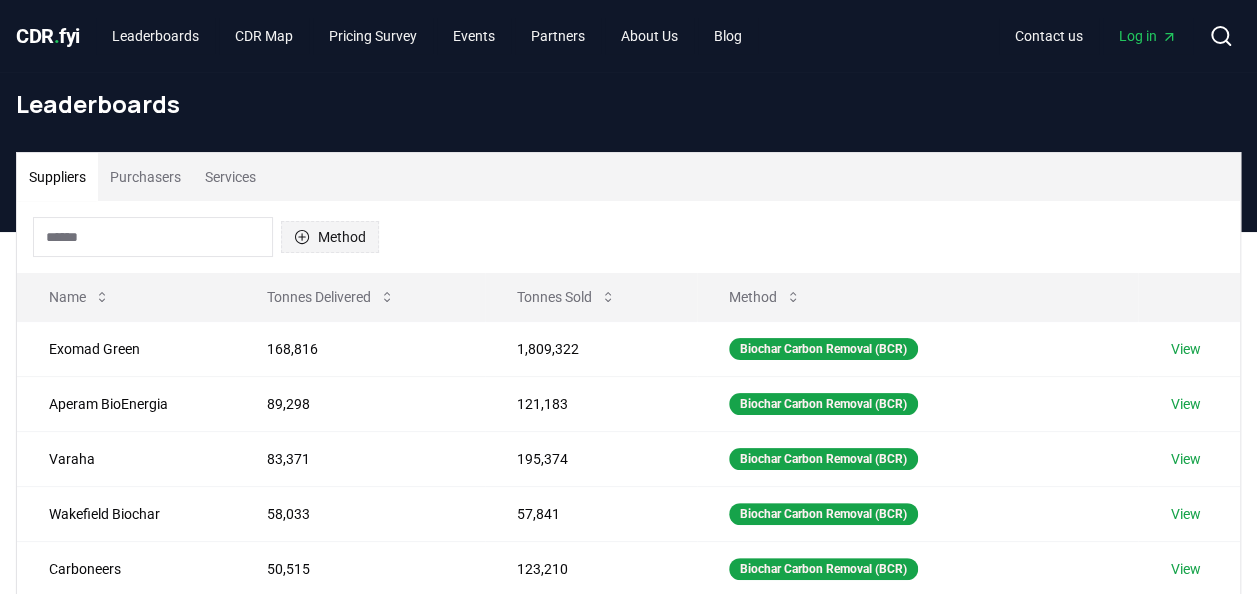click on "Method" at bounding box center [330, 237] 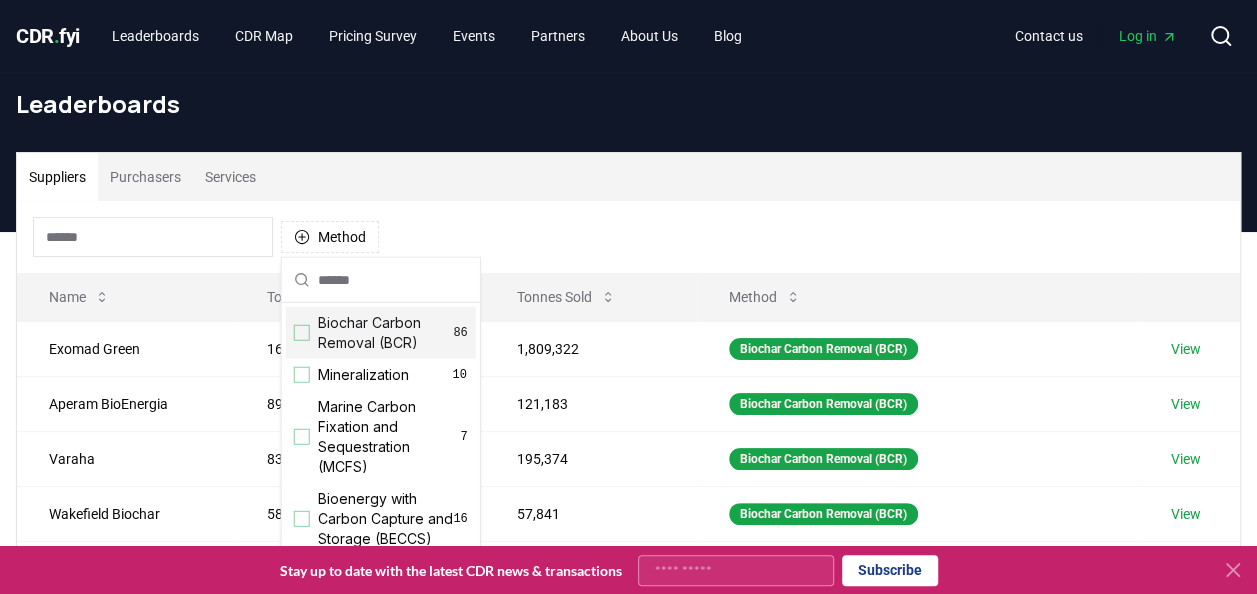click at bounding box center [153, 237] 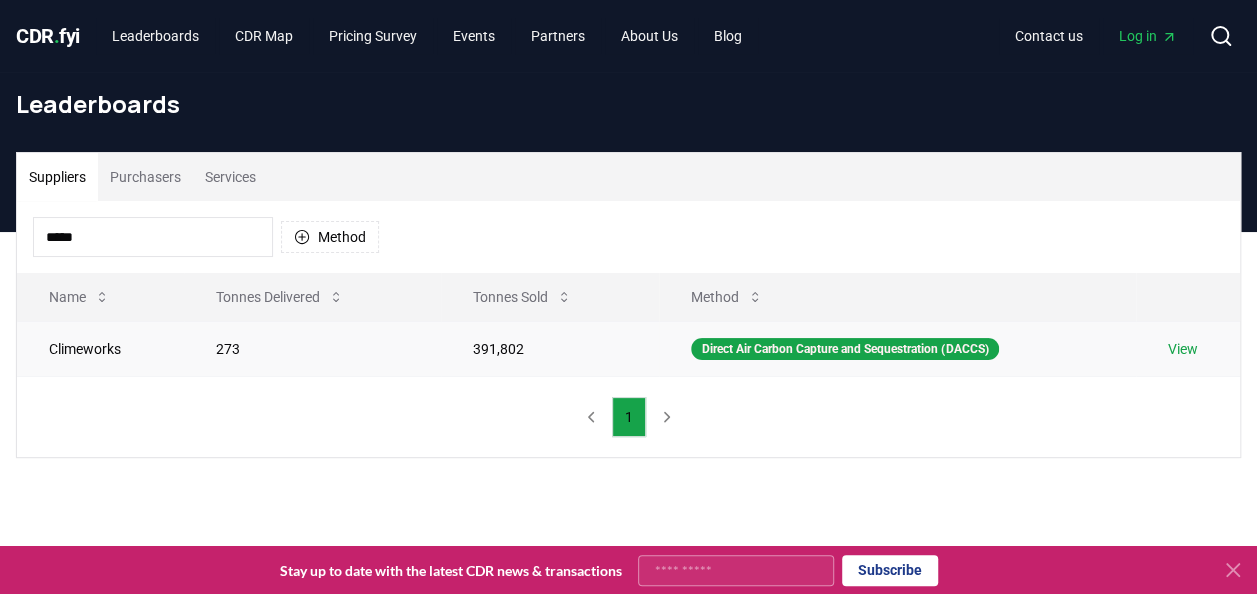 type on "*****" 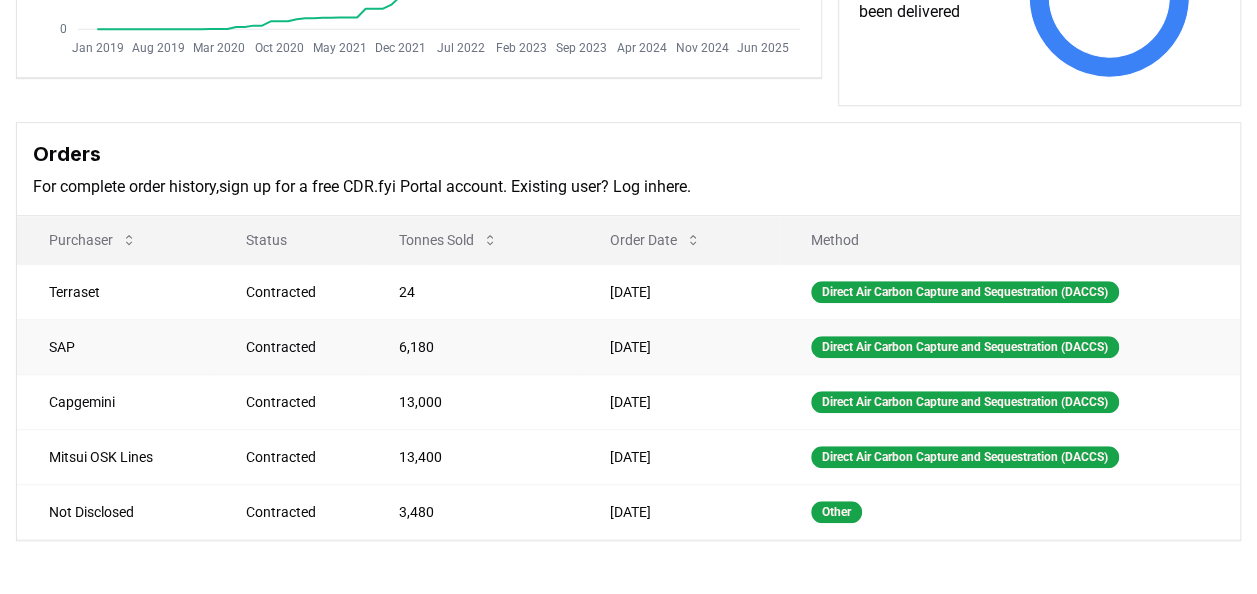 scroll, scrollTop: 600, scrollLeft: 0, axis: vertical 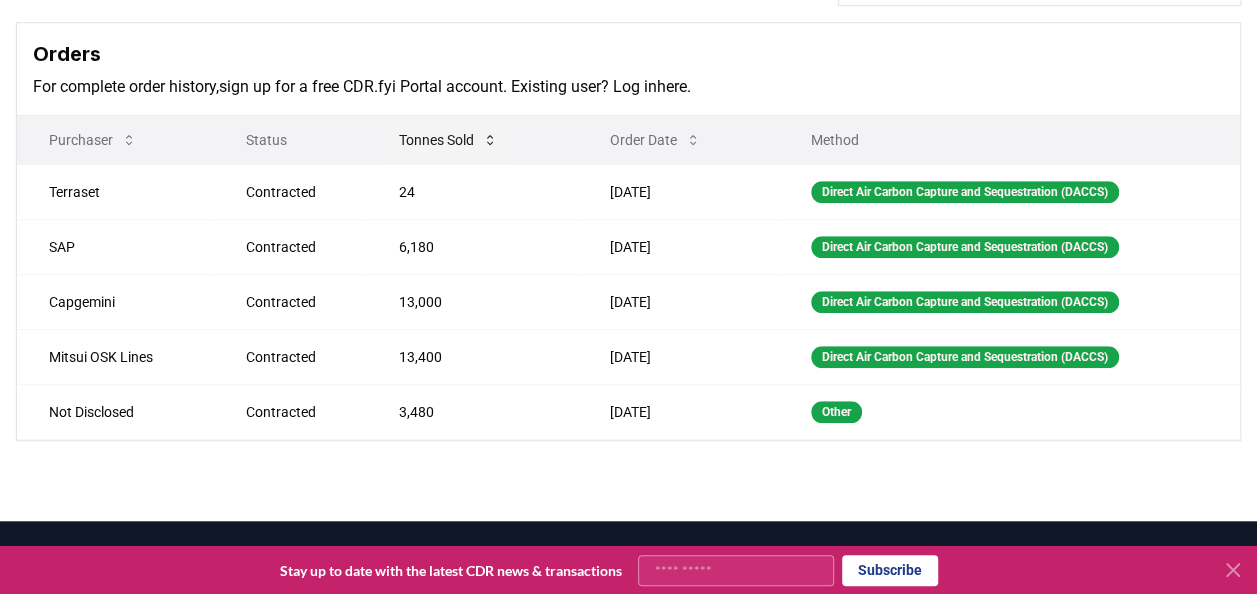 click on "Tonnes Sold" at bounding box center (448, 140) 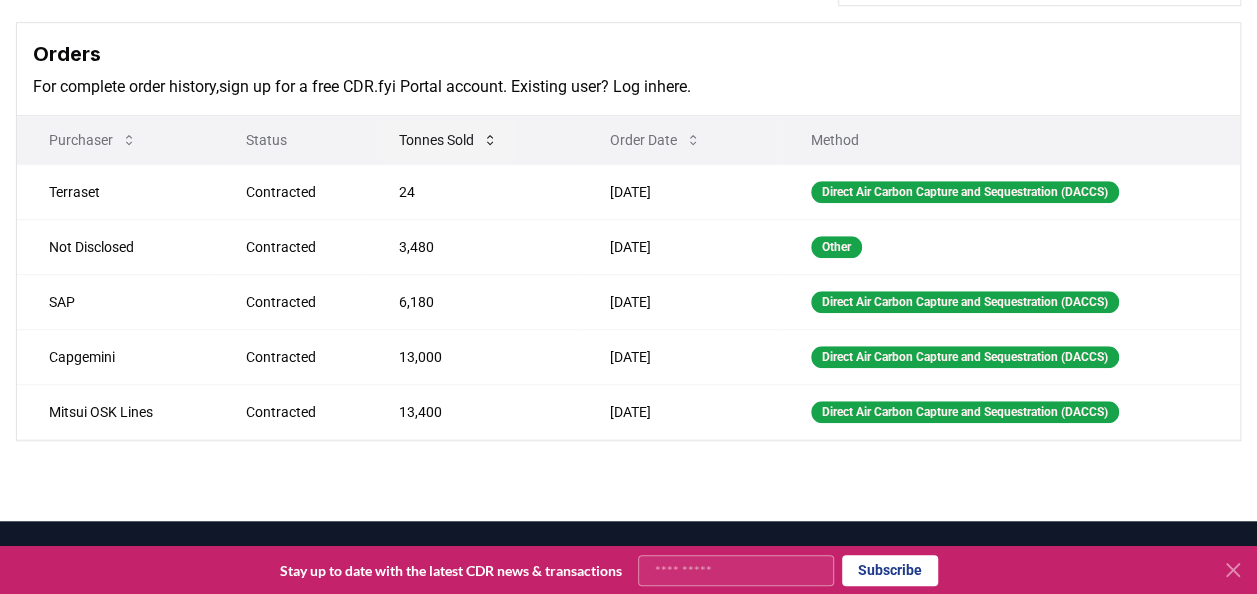 click on "Tonnes Sold" at bounding box center [448, 140] 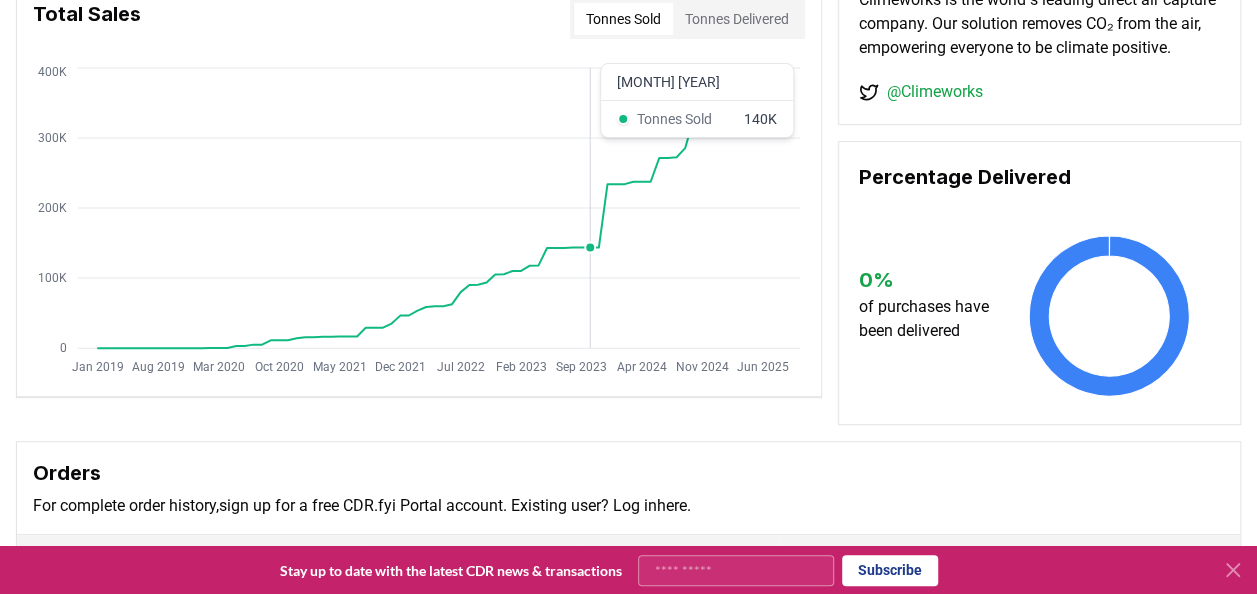 scroll, scrollTop: 200, scrollLeft: 0, axis: vertical 